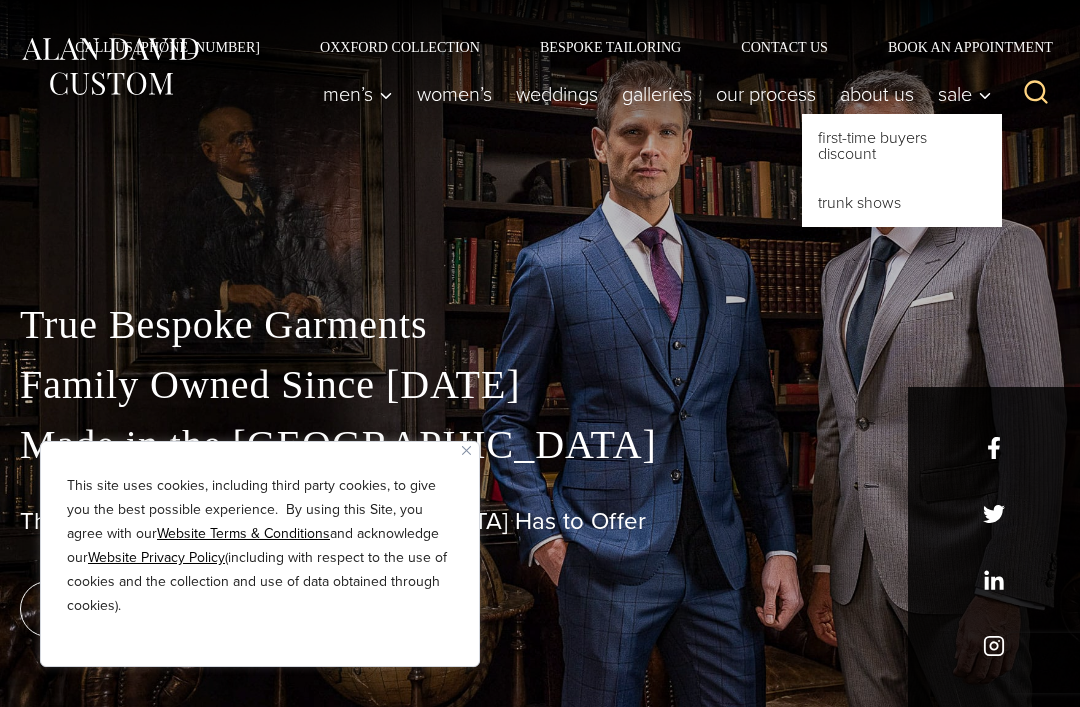 scroll, scrollTop: 0, scrollLeft: 0, axis: both 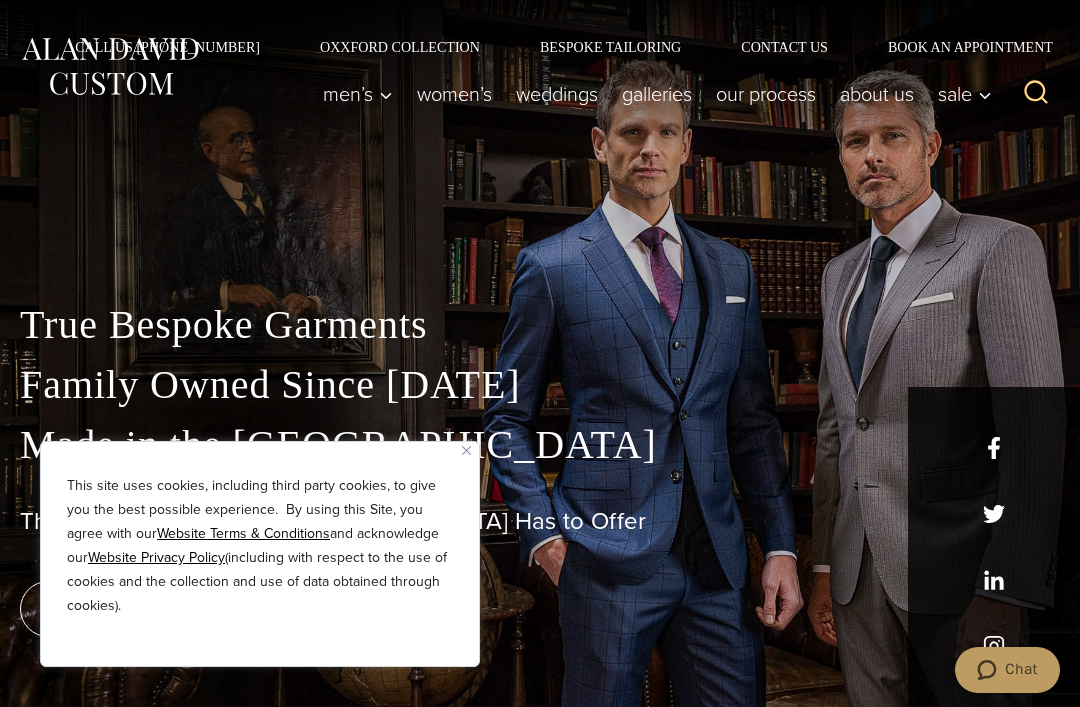 click at bounding box center [466, 450] 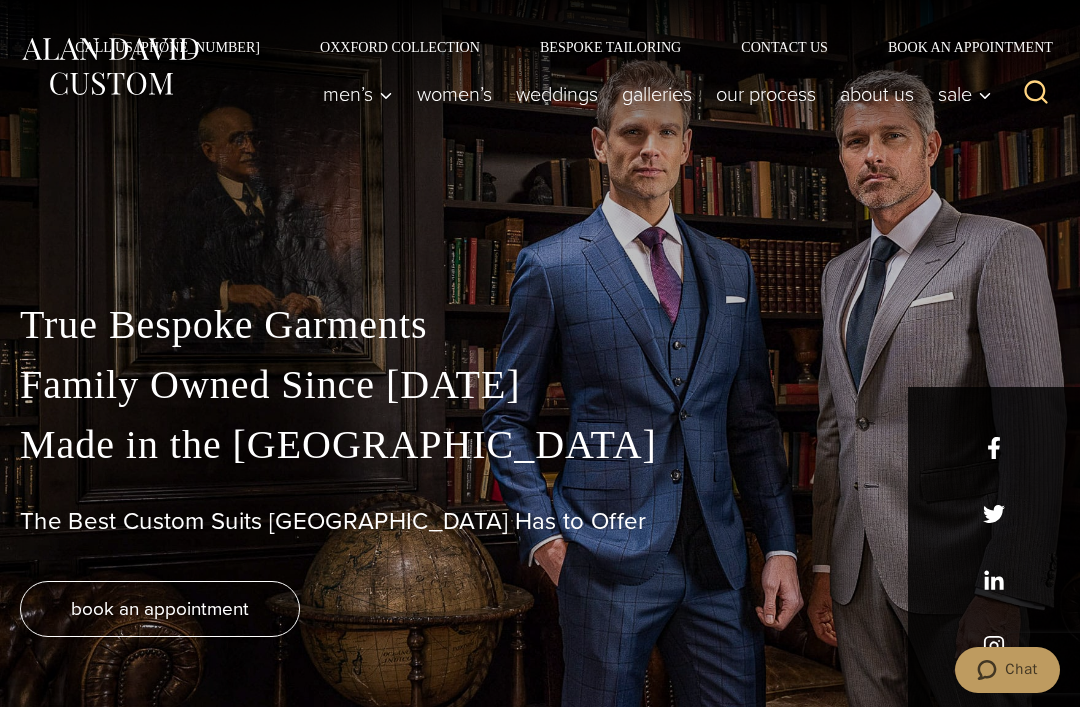 click on "book an appointment" at bounding box center [160, 608] 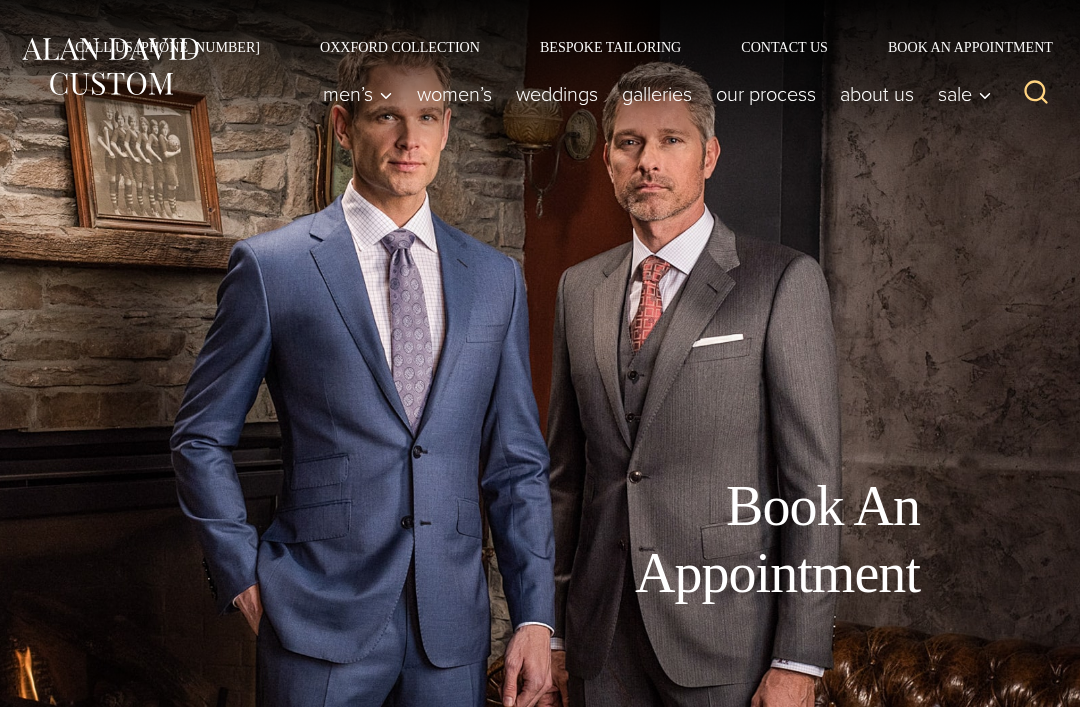scroll, scrollTop: 0, scrollLeft: 0, axis: both 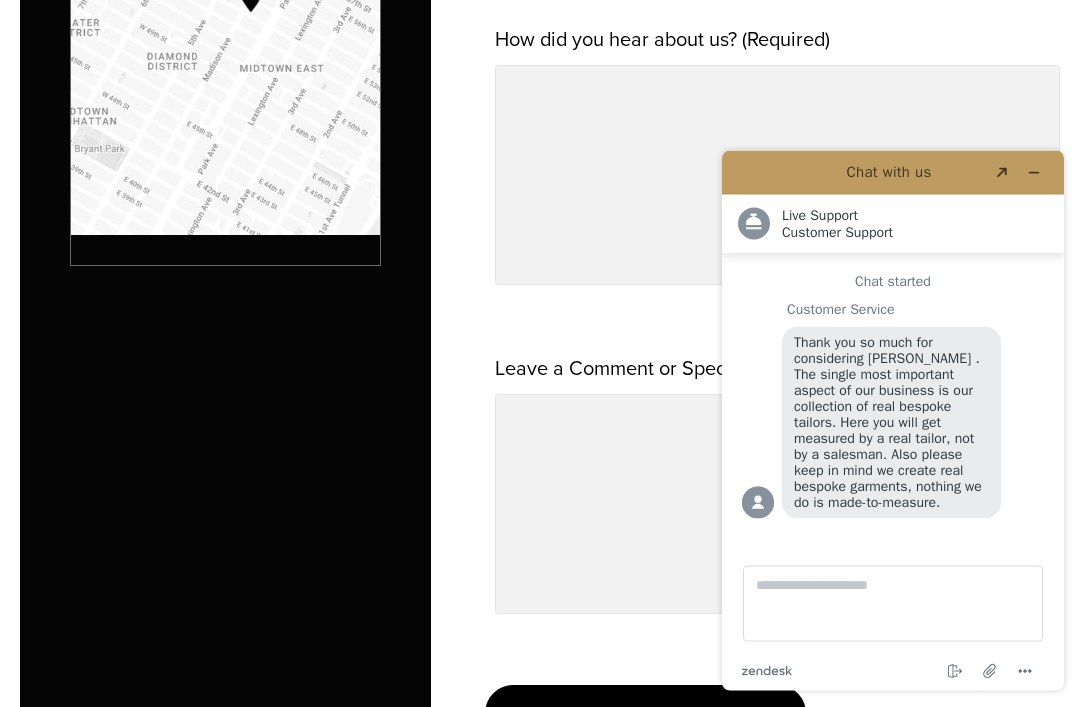click at bounding box center [1034, 172] 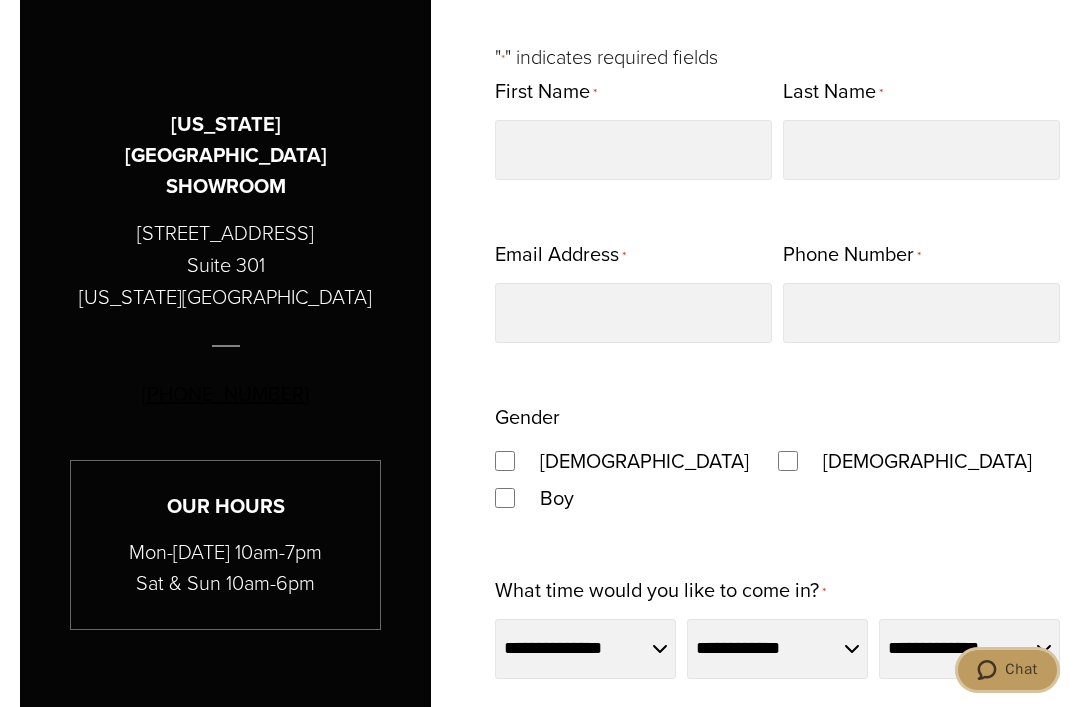 scroll, scrollTop: 958, scrollLeft: 0, axis: vertical 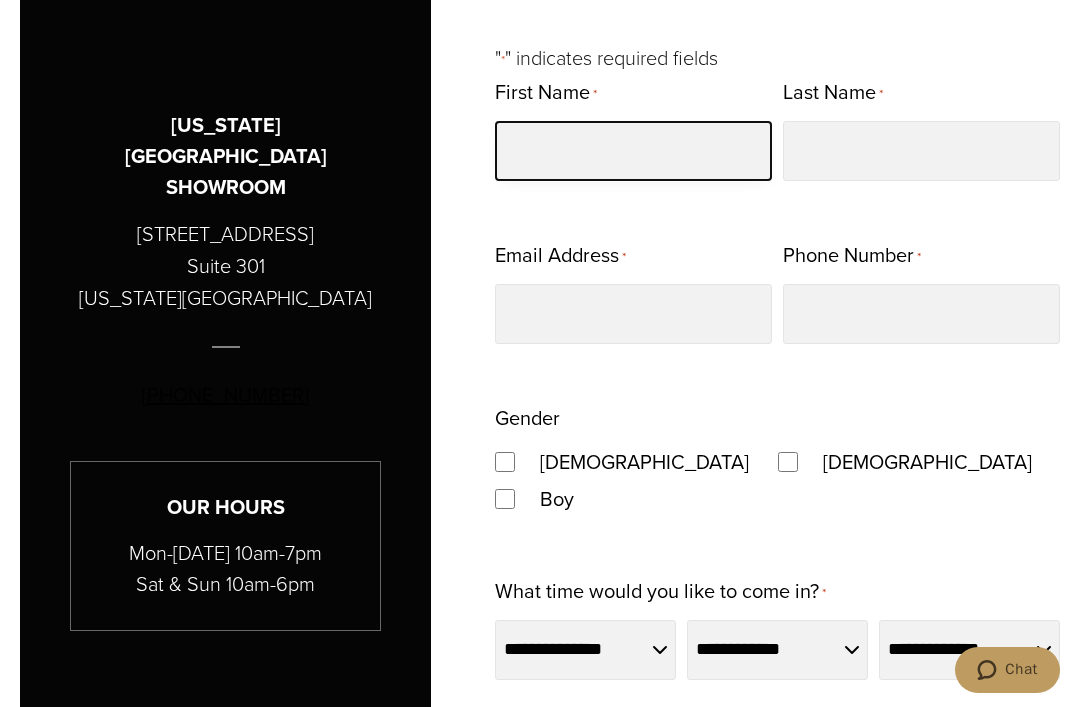 click on "First Name *" at bounding box center [633, 151] 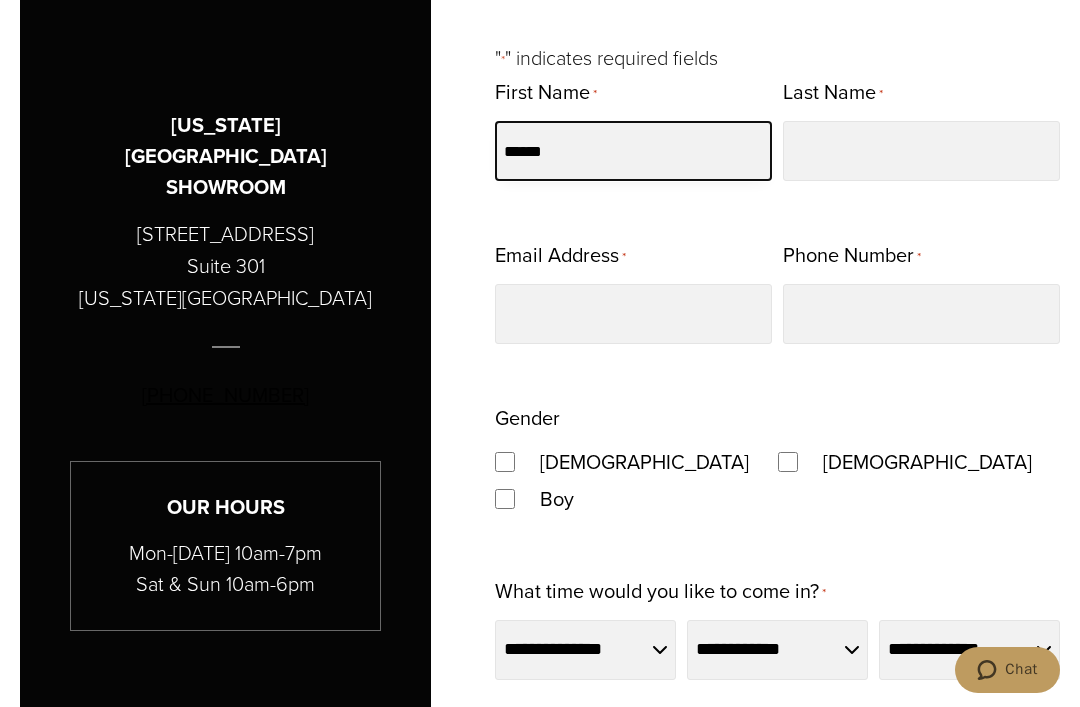 type on "*****" 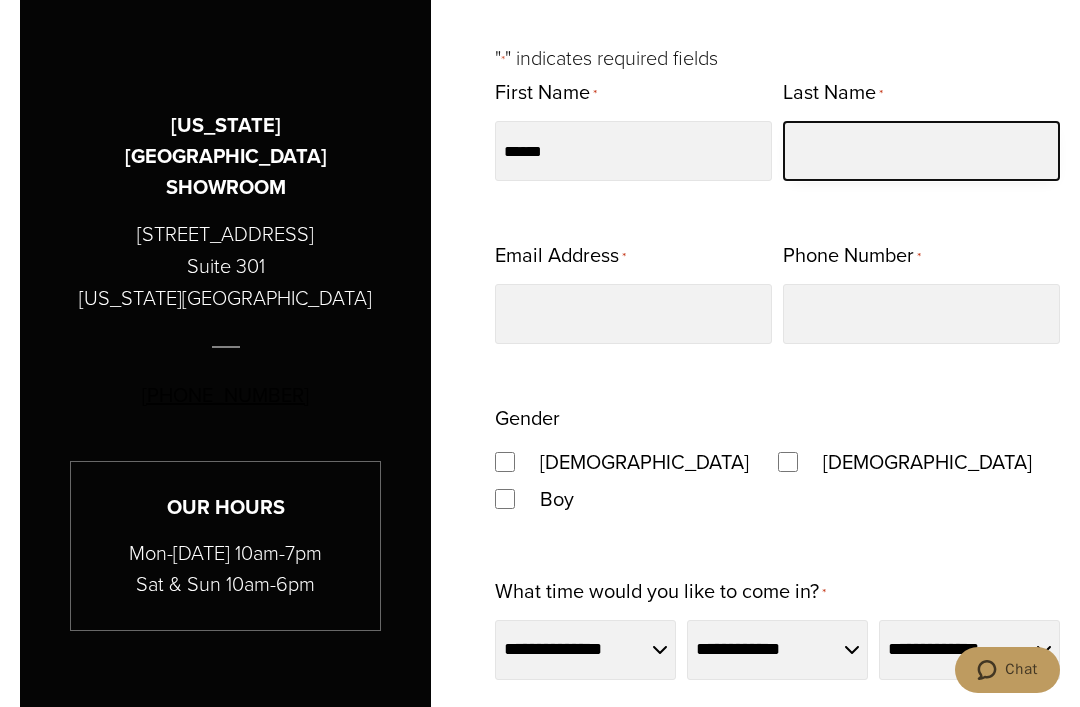 click on "Last Name *" at bounding box center [921, 151] 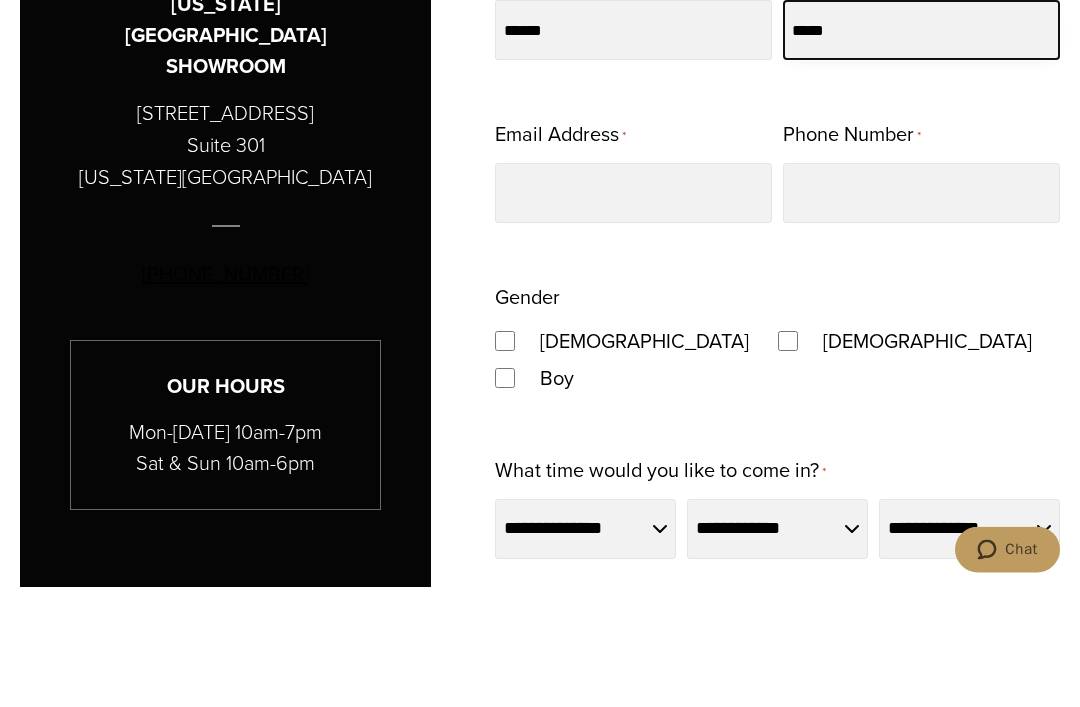 type on "*****" 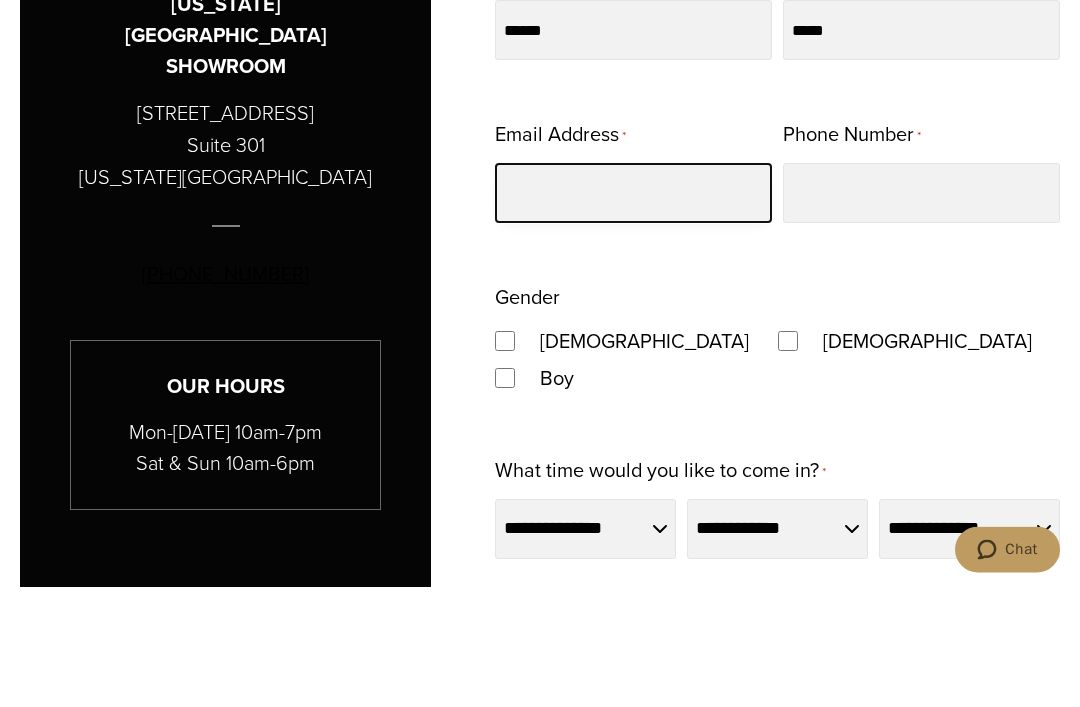 click on "Email Address *" at bounding box center [633, 314] 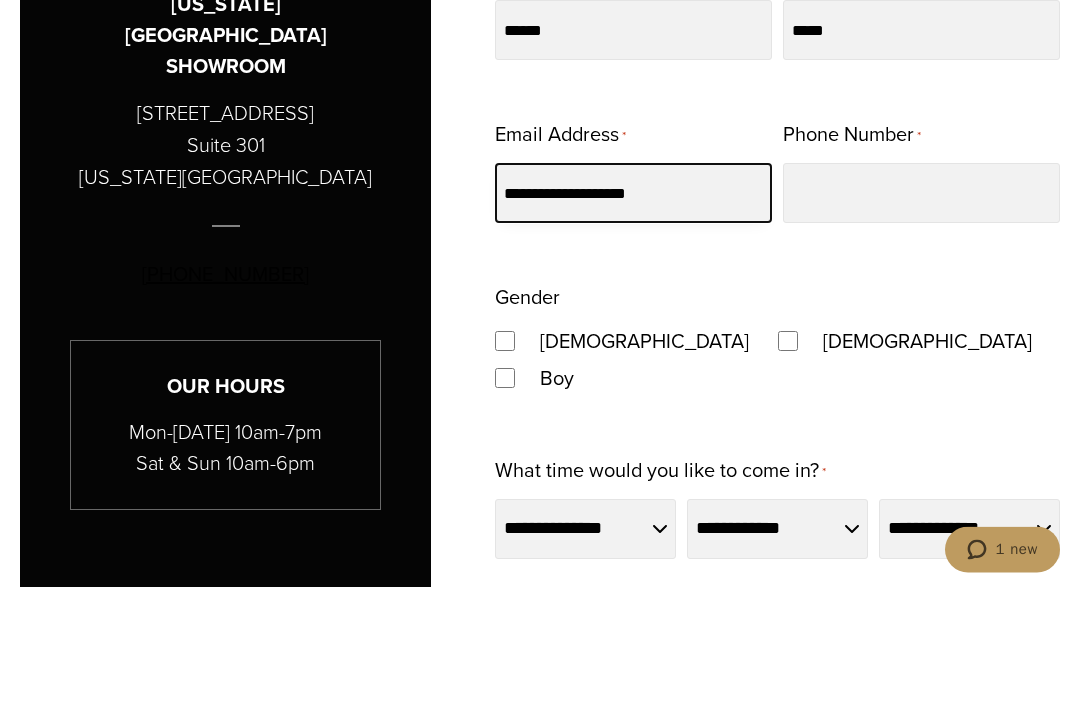 type on "**********" 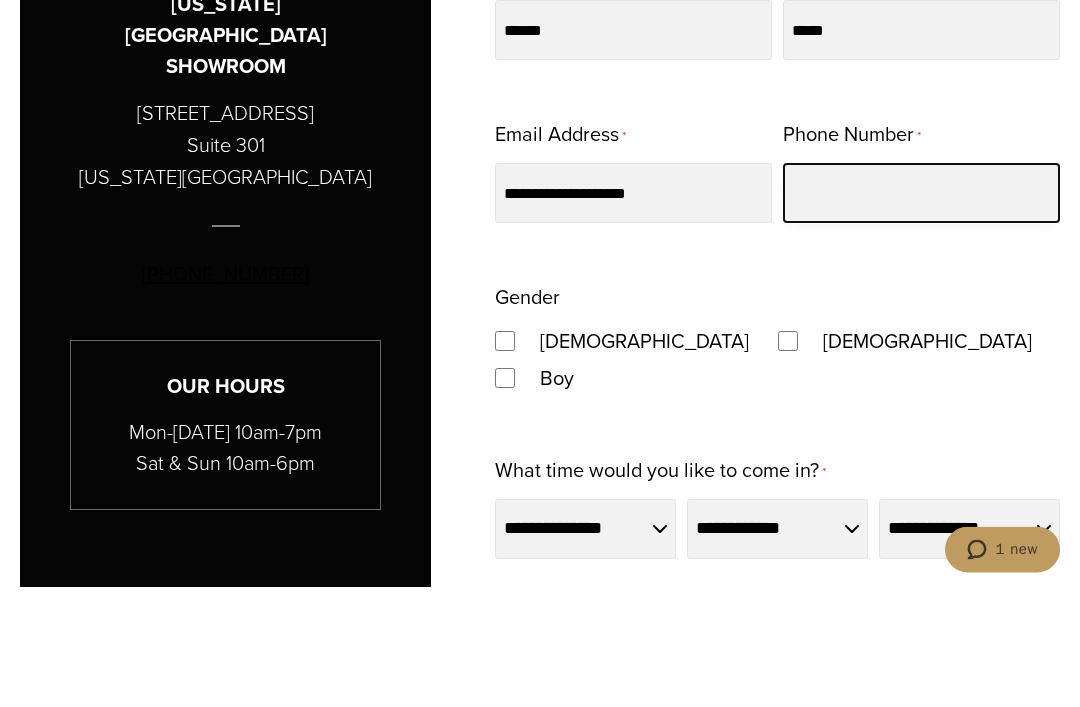 click on "Phone Number *" at bounding box center (921, 314) 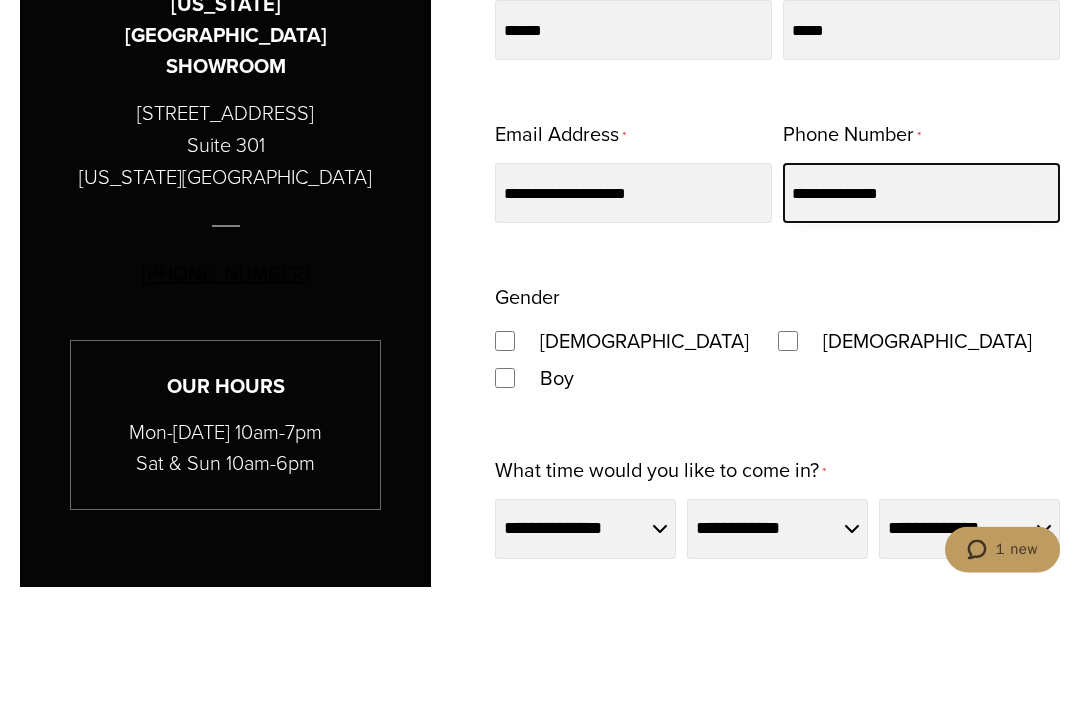 type on "**********" 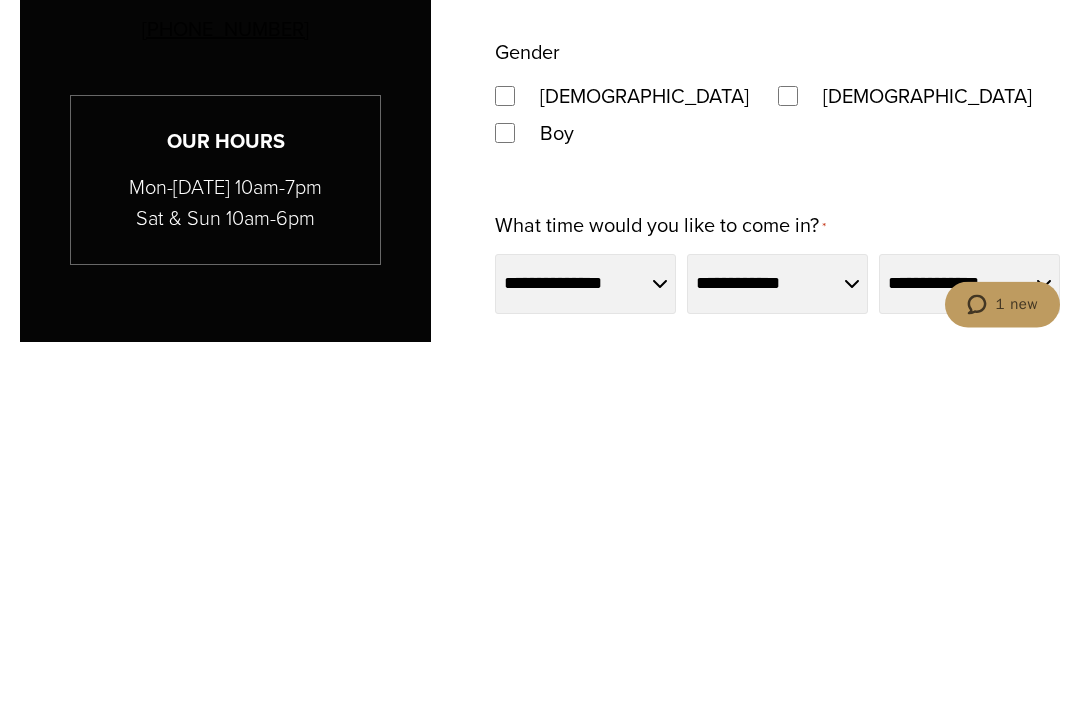 scroll, scrollTop: 1324, scrollLeft: 0, axis: vertical 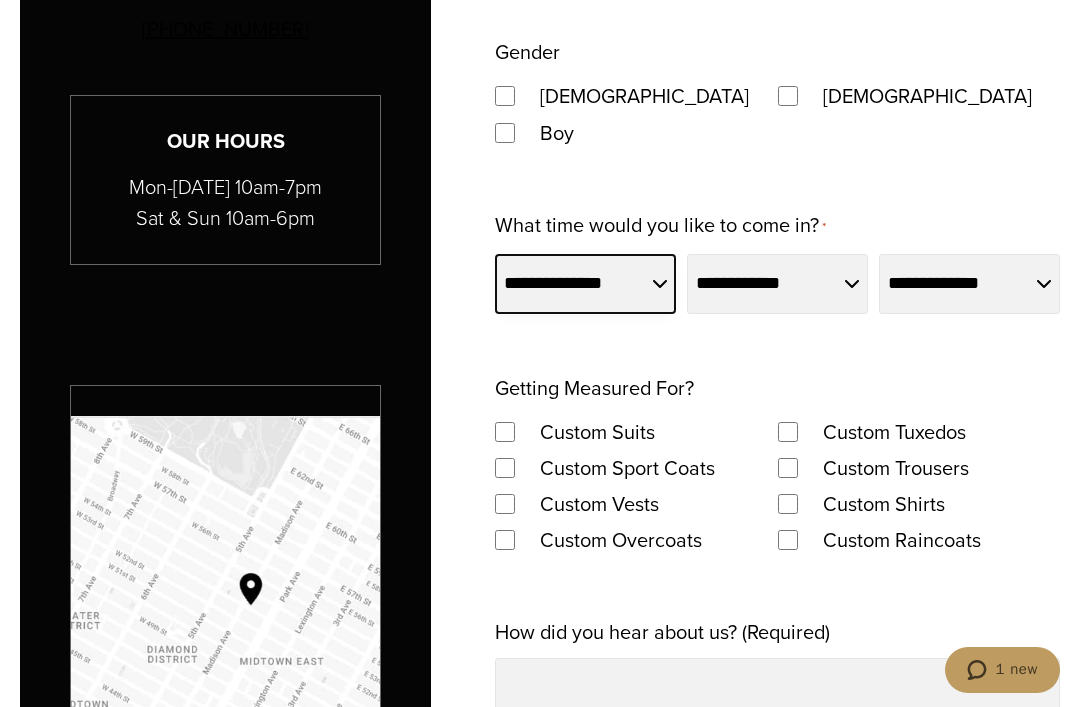 click on "**********" at bounding box center (585, 284) 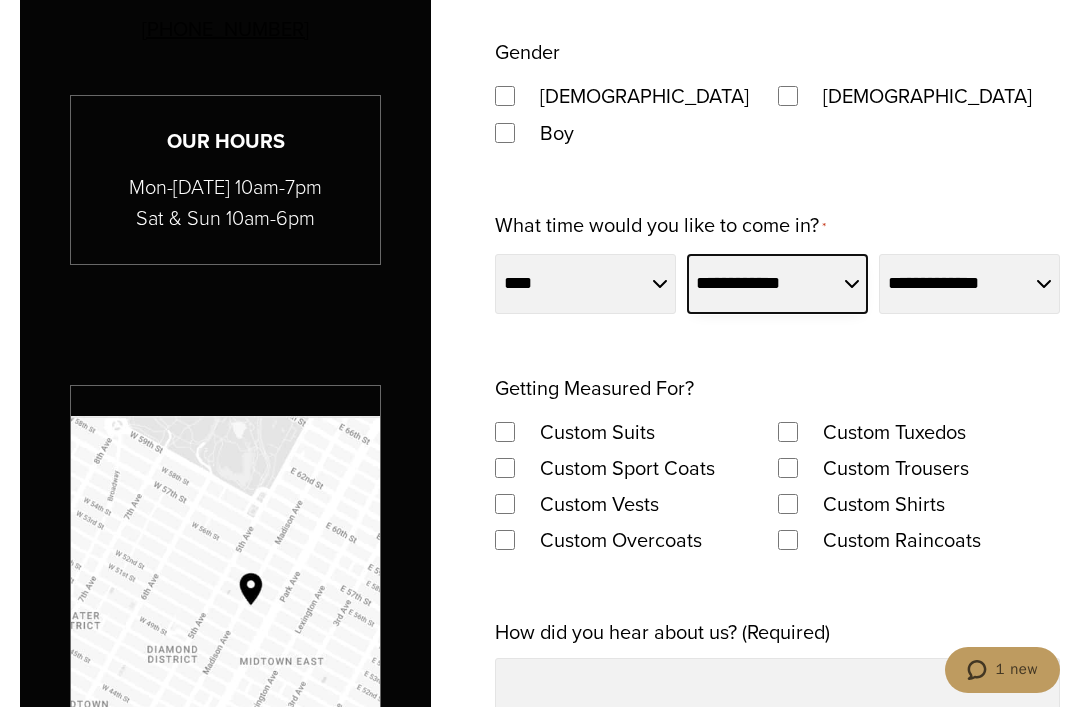 click on "**********" at bounding box center [777, 284] 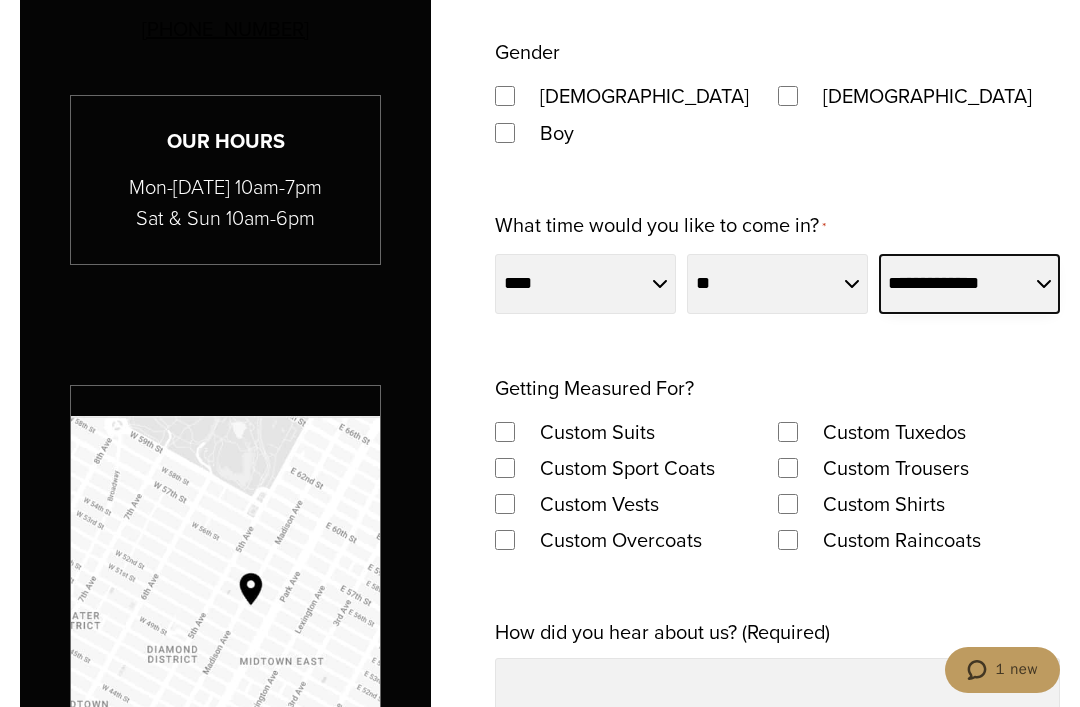 click on "**********" at bounding box center (969, 284) 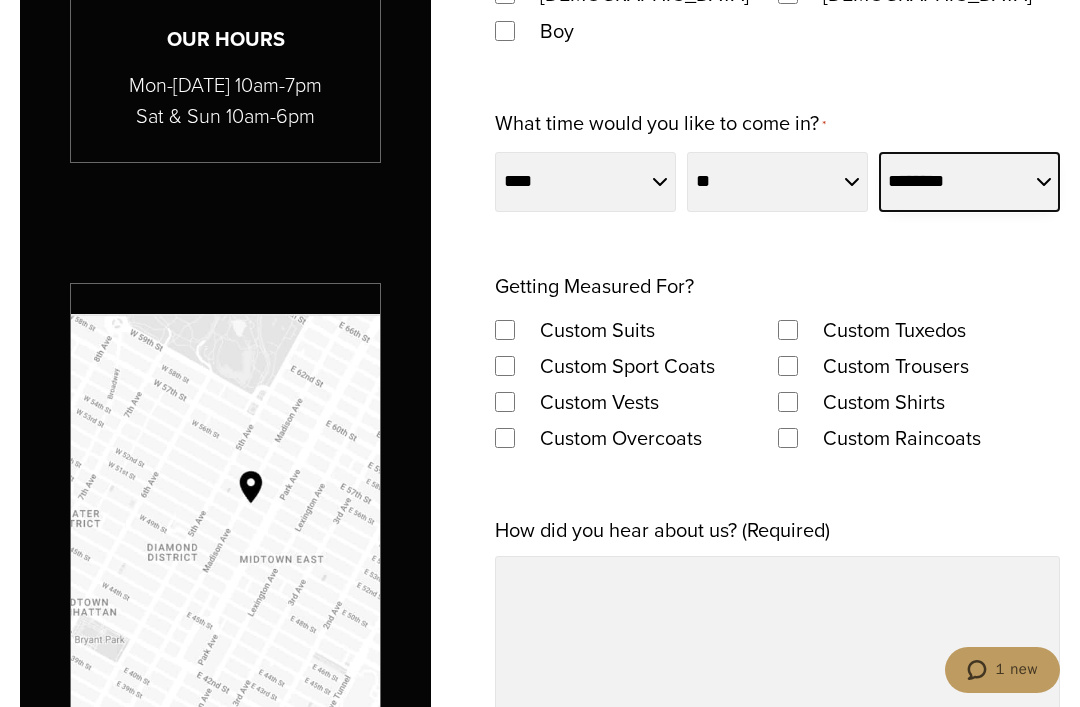 scroll, scrollTop: 1441, scrollLeft: 0, axis: vertical 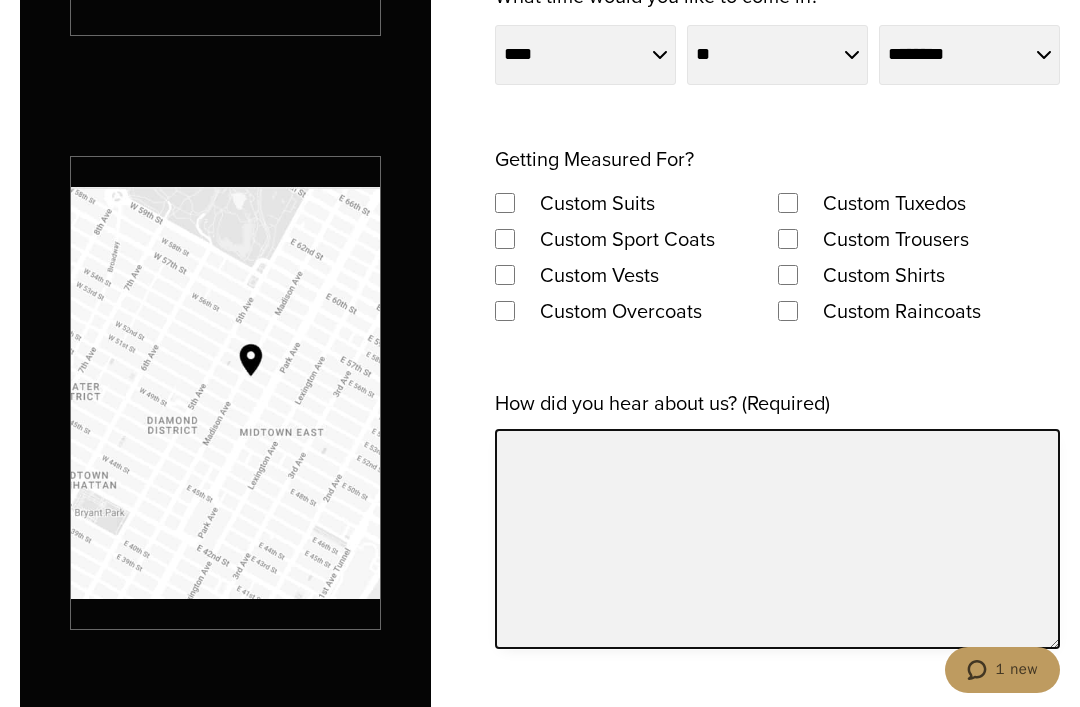 click on "How did you hear about us? (Required)" at bounding box center (777, 539) 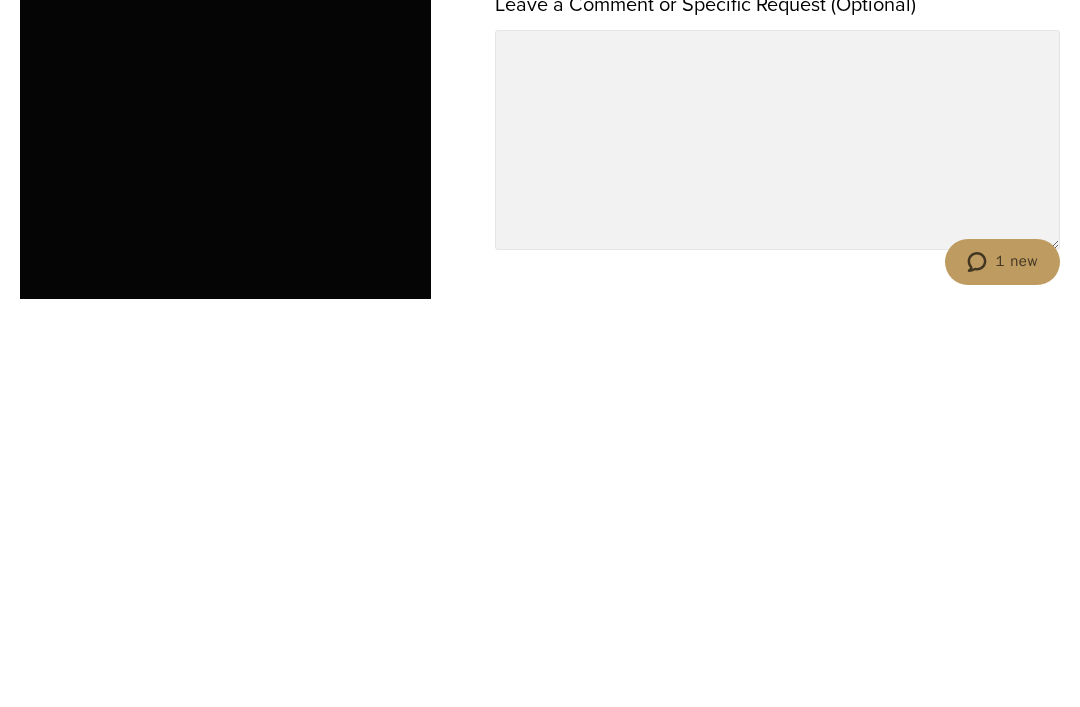 scroll, scrollTop: 1884, scrollLeft: 0, axis: vertical 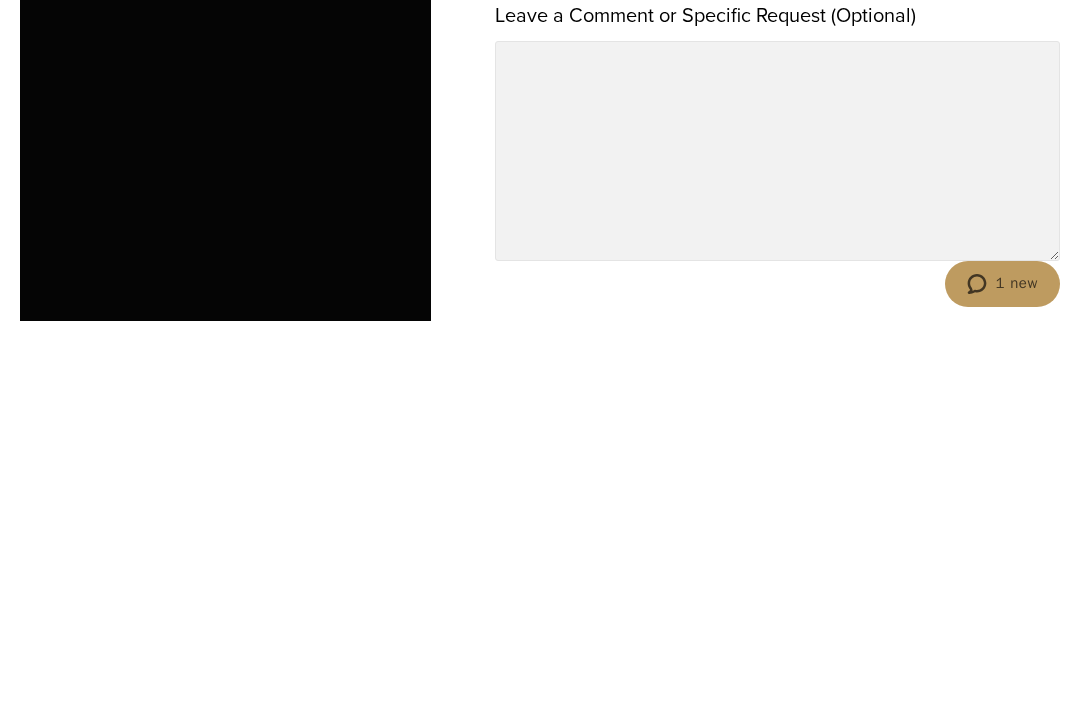 type on "******" 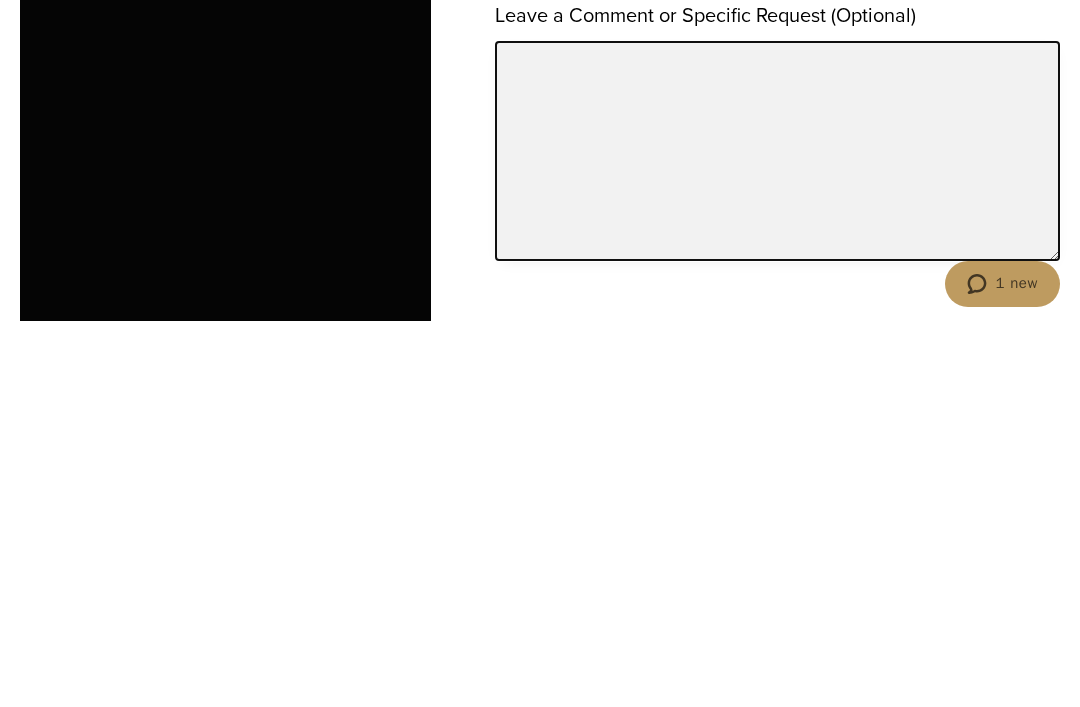 click on "Leave a Comment or Specific Request (Optional)" at bounding box center (777, 537) 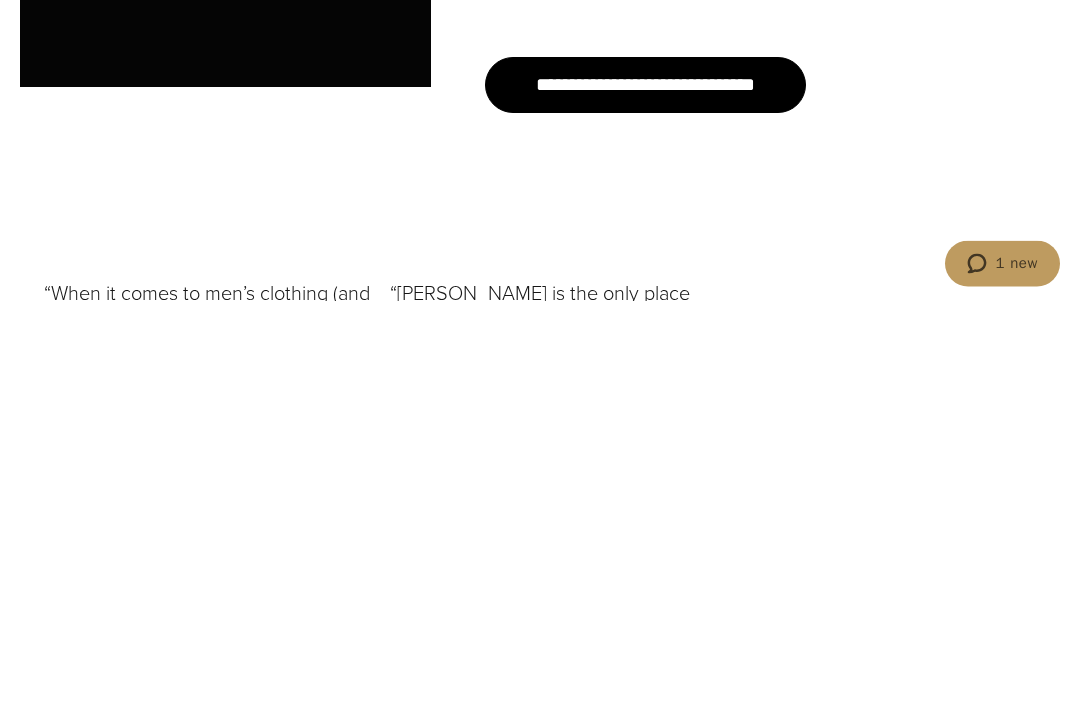 type on "**********" 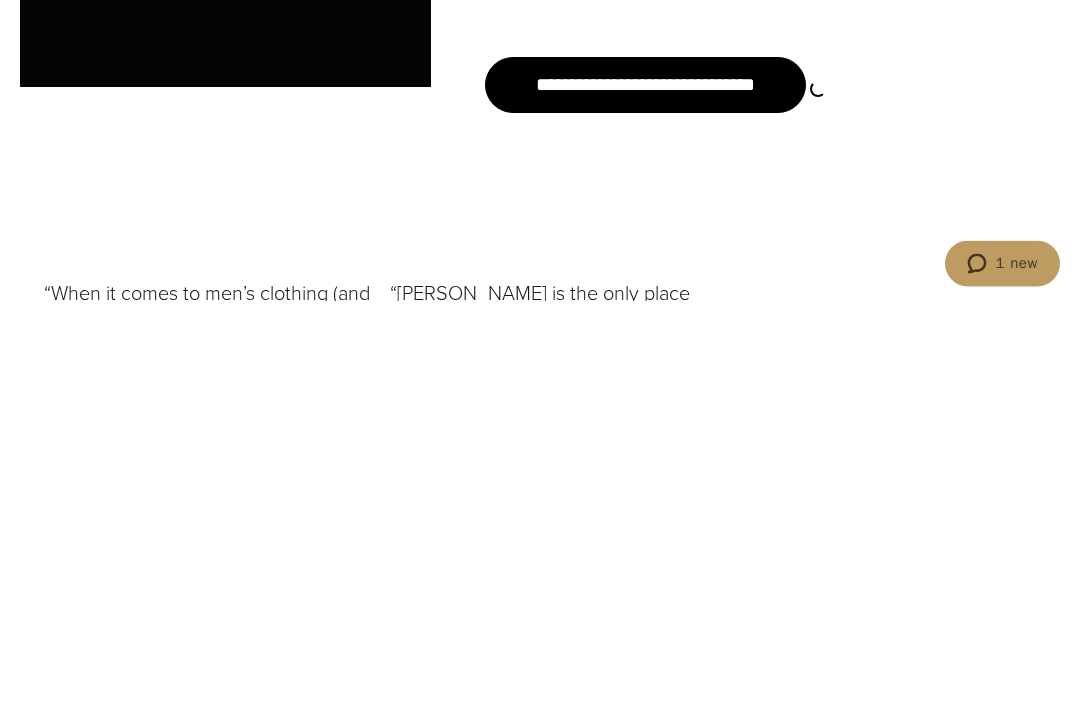 scroll, scrollTop: 2545, scrollLeft: 0, axis: vertical 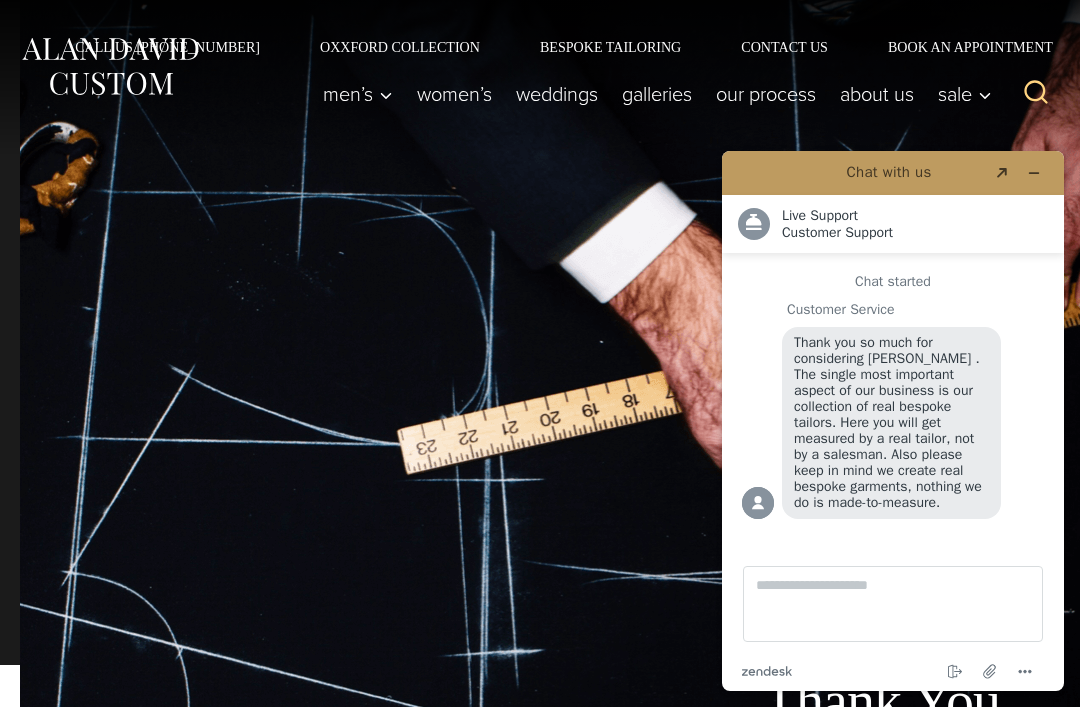 click 